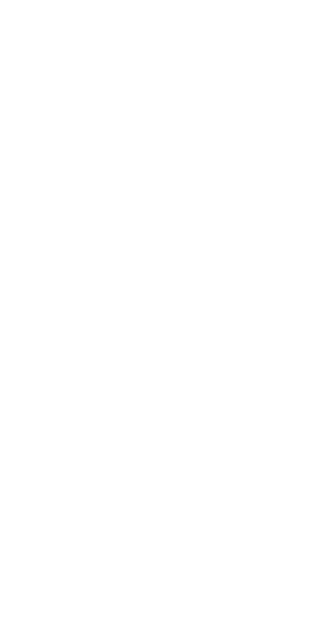 scroll, scrollTop: 0, scrollLeft: 0, axis: both 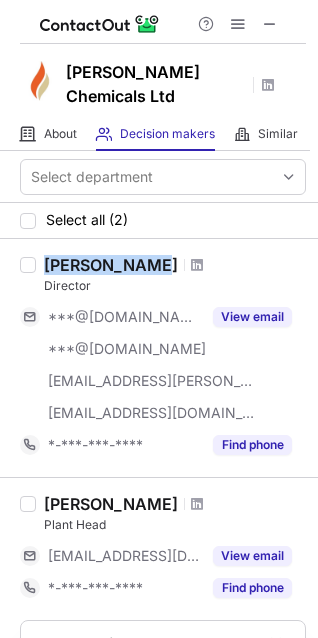 drag, startPoint x: 44, startPoint y: 242, endPoint x: 154, endPoint y: 236, distance: 110.16351 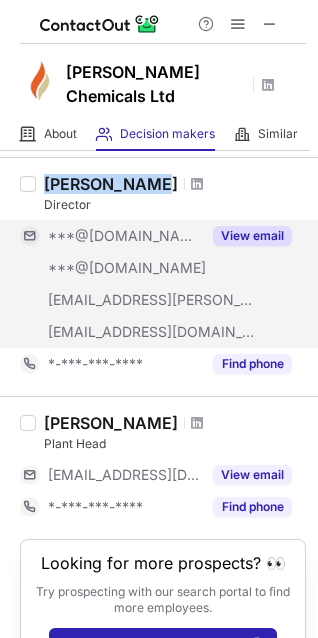 scroll, scrollTop: 129, scrollLeft: 0, axis: vertical 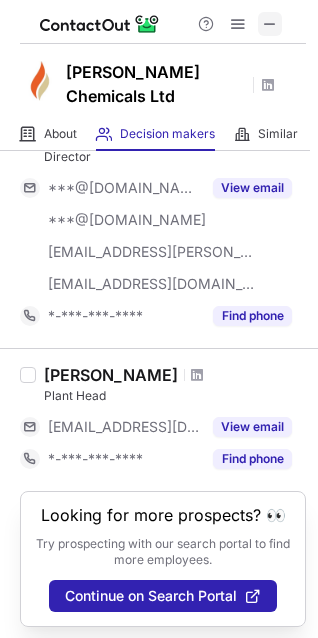 click at bounding box center [270, 24] 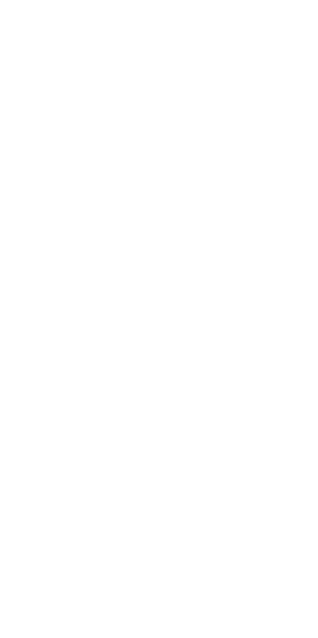 scroll, scrollTop: 0, scrollLeft: 0, axis: both 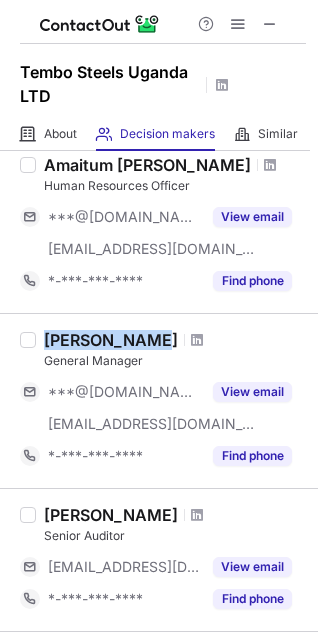 drag, startPoint x: 44, startPoint y: 343, endPoint x: 139, endPoint y: 338, distance: 95.131485 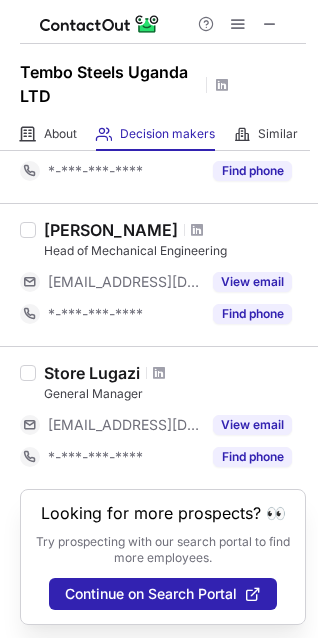 scroll, scrollTop: 550, scrollLeft: 0, axis: vertical 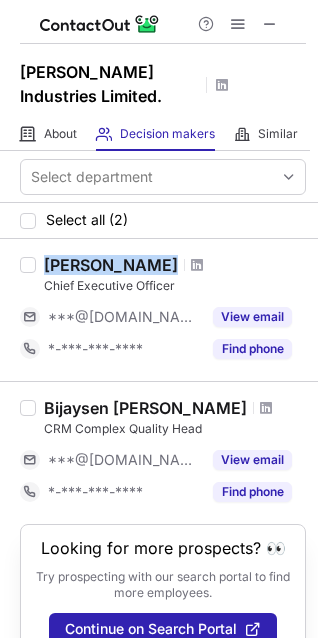drag, startPoint x: 45, startPoint y: 262, endPoint x: 122, endPoint y: 272, distance: 77.64664 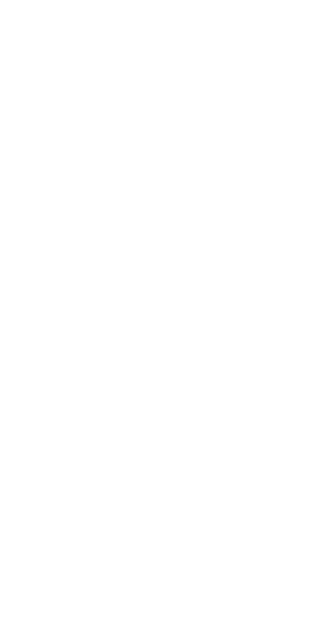 scroll, scrollTop: 0, scrollLeft: 0, axis: both 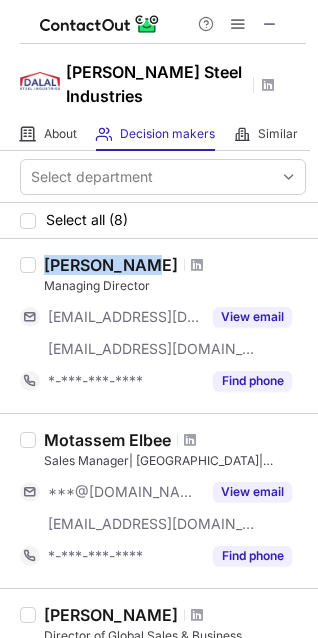 drag, startPoint x: 47, startPoint y: 243, endPoint x: 129, endPoint y: 240, distance: 82.05486 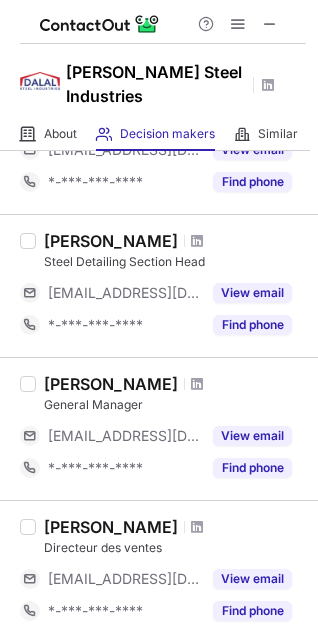 scroll, scrollTop: 900, scrollLeft: 0, axis: vertical 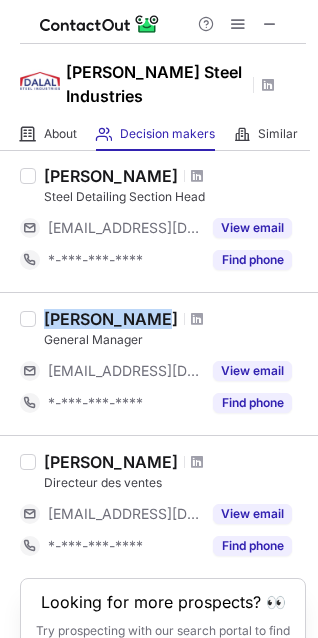 drag, startPoint x: 39, startPoint y: 300, endPoint x: 135, endPoint y: 299, distance: 96.00521 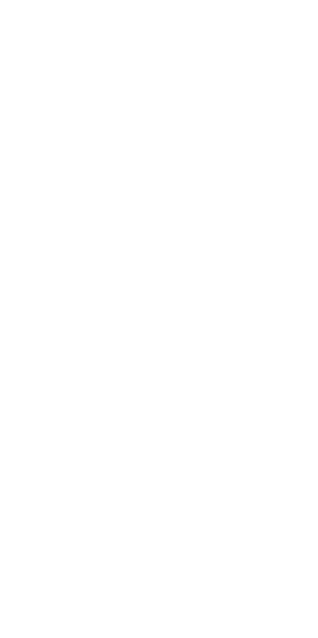 scroll, scrollTop: 0, scrollLeft: 0, axis: both 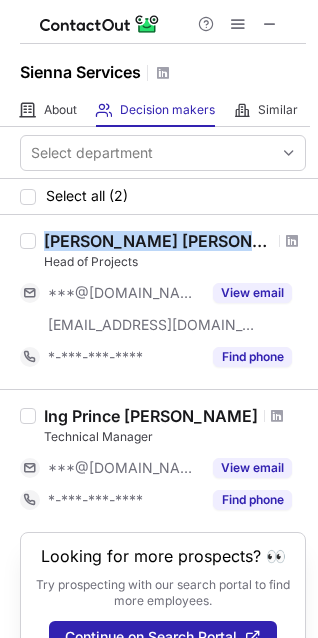 drag, startPoint x: 49, startPoint y: 243, endPoint x: 228, endPoint y: 232, distance: 179.33768 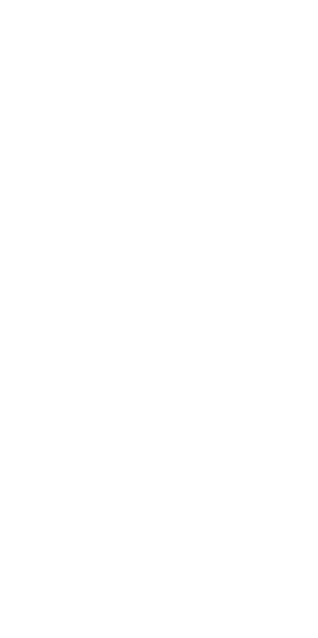 scroll, scrollTop: 0, scrollLeft: 0, axis: both 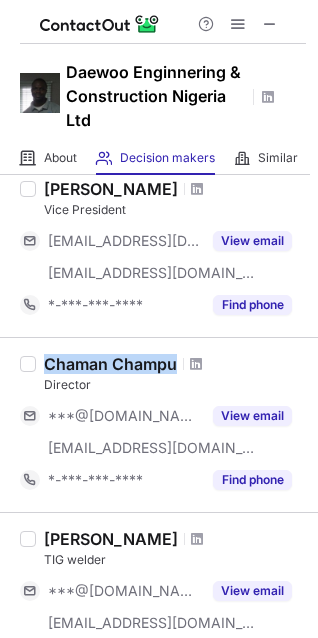 drag, startPoint x: 48, startPoint y: 362, endPoint x: 181, endPoint y: 363, distance: 133.00375 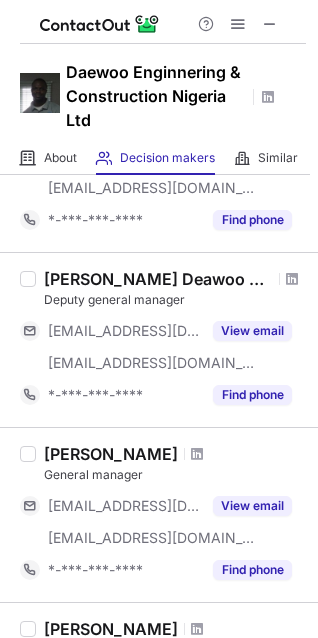scroll, scrollTop: 700, scrollLeft: 0, axis: vertical 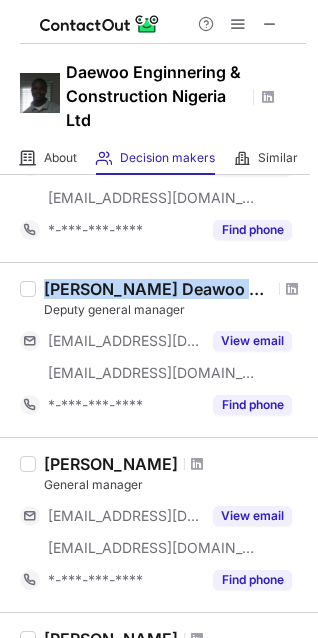 drag, startPoint x: 49, startPoint y: 294, endPoint x: 253, endPoint y: 282, distance: 204.35263 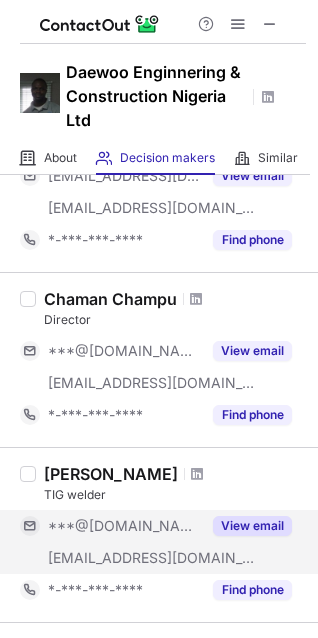scroll, scrollTop: 100, scrollLeft: 0, axis: vertical 